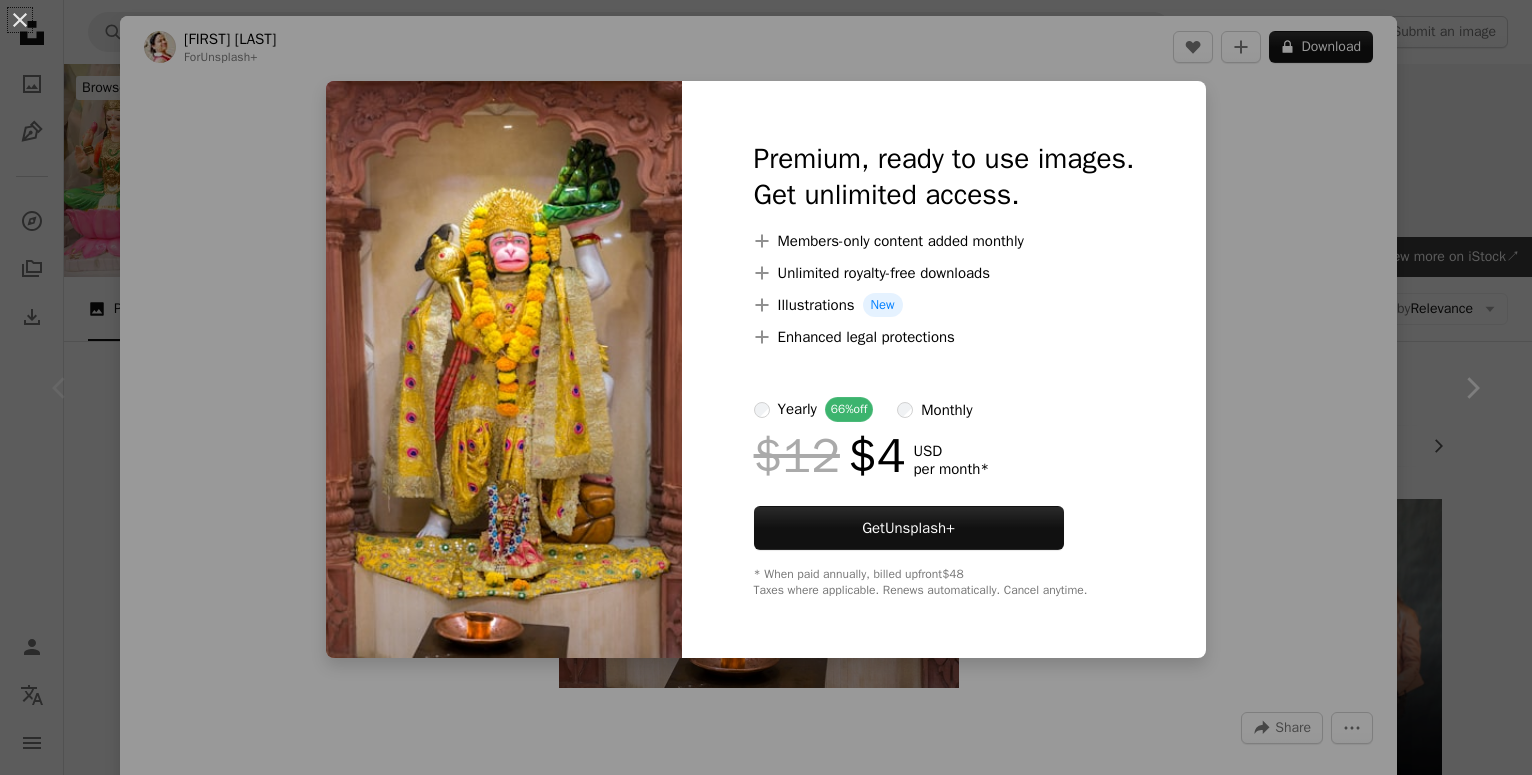 scroll, scrollTop: 408, scrollLeft: 0, axis: vertical 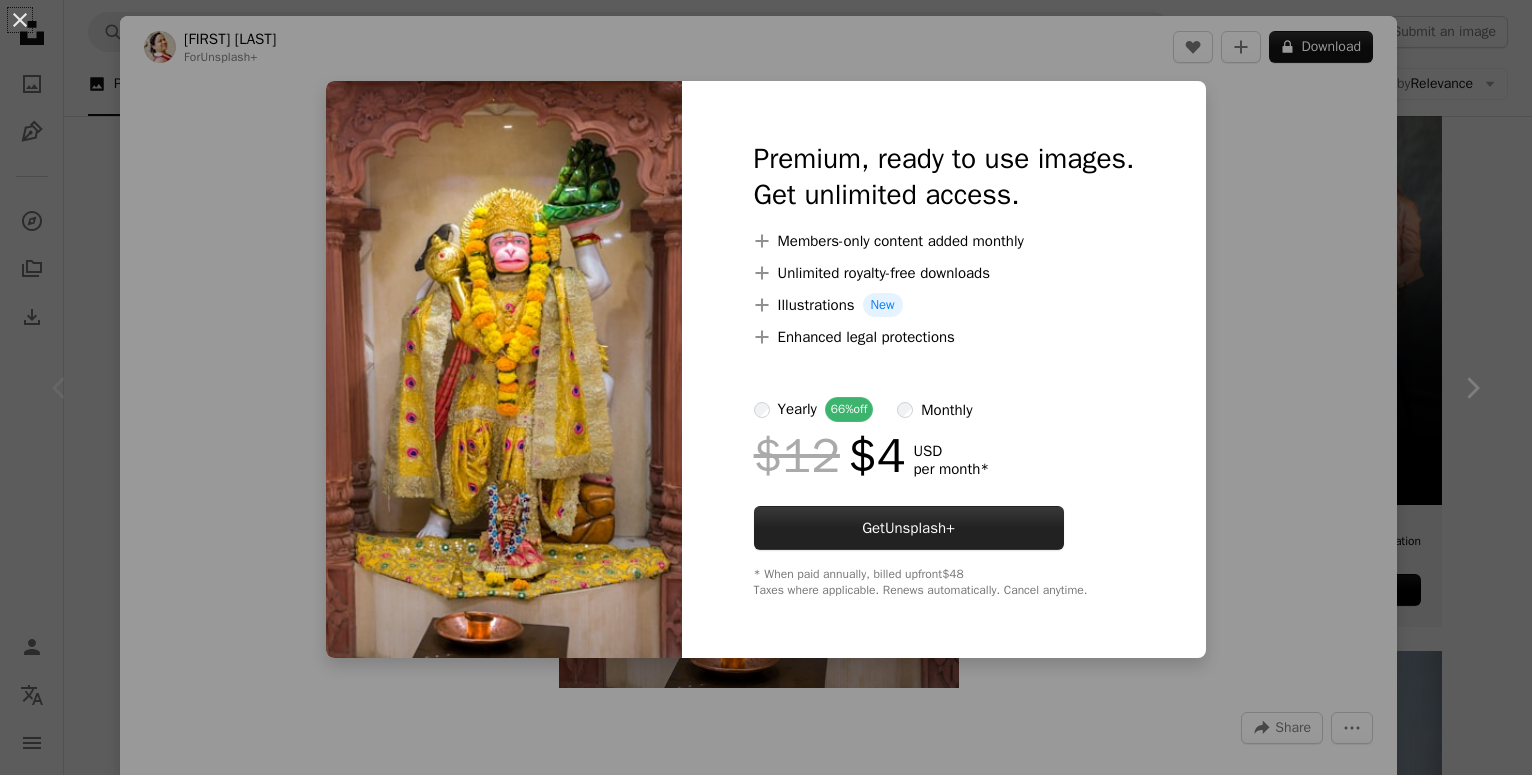 drag, startPoint x: 791, startPoint y: 528, endPoint x: 767, endPoint y: 525, distance: 24.186773 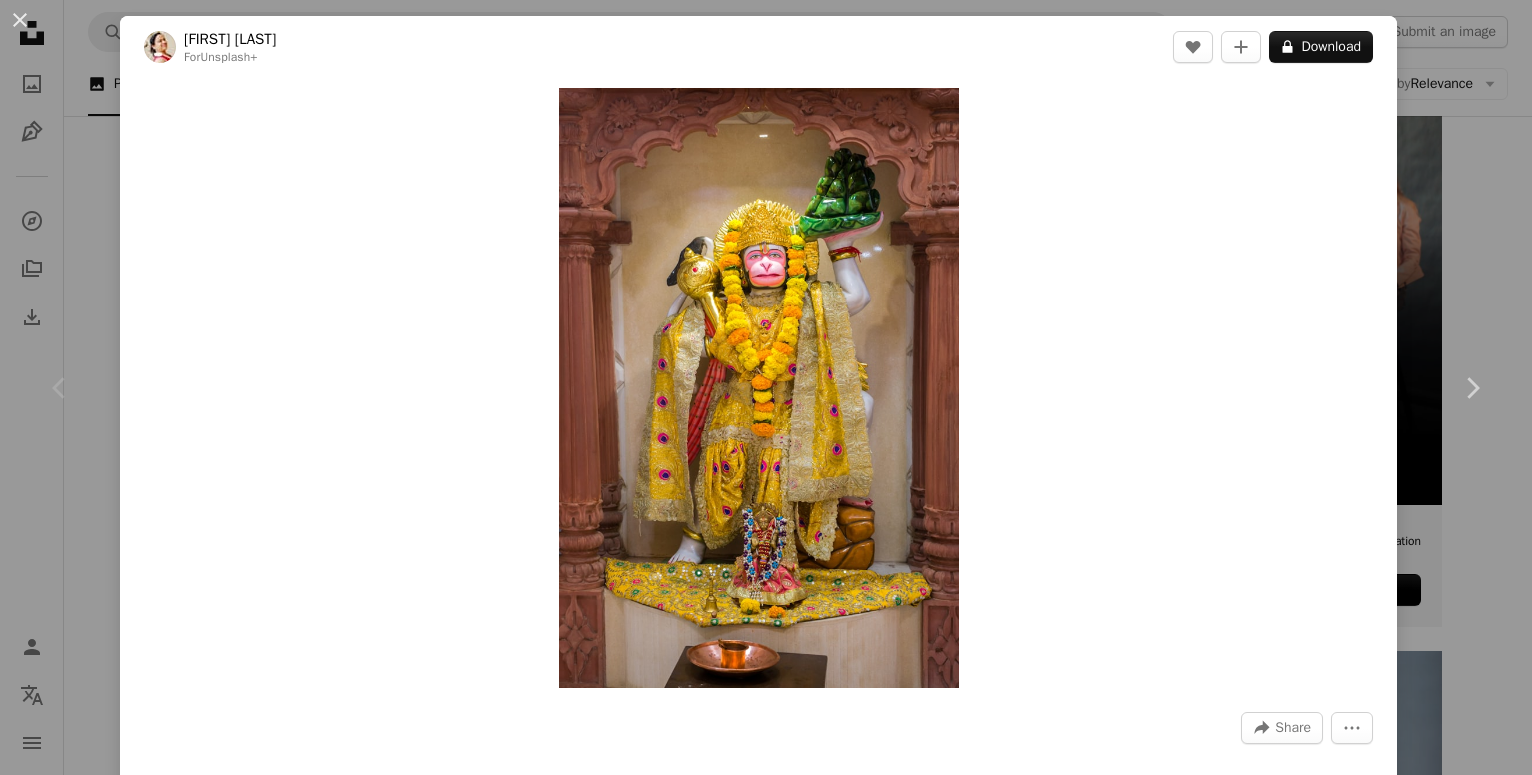 click on "Join" at bounding box center (906, 5685) 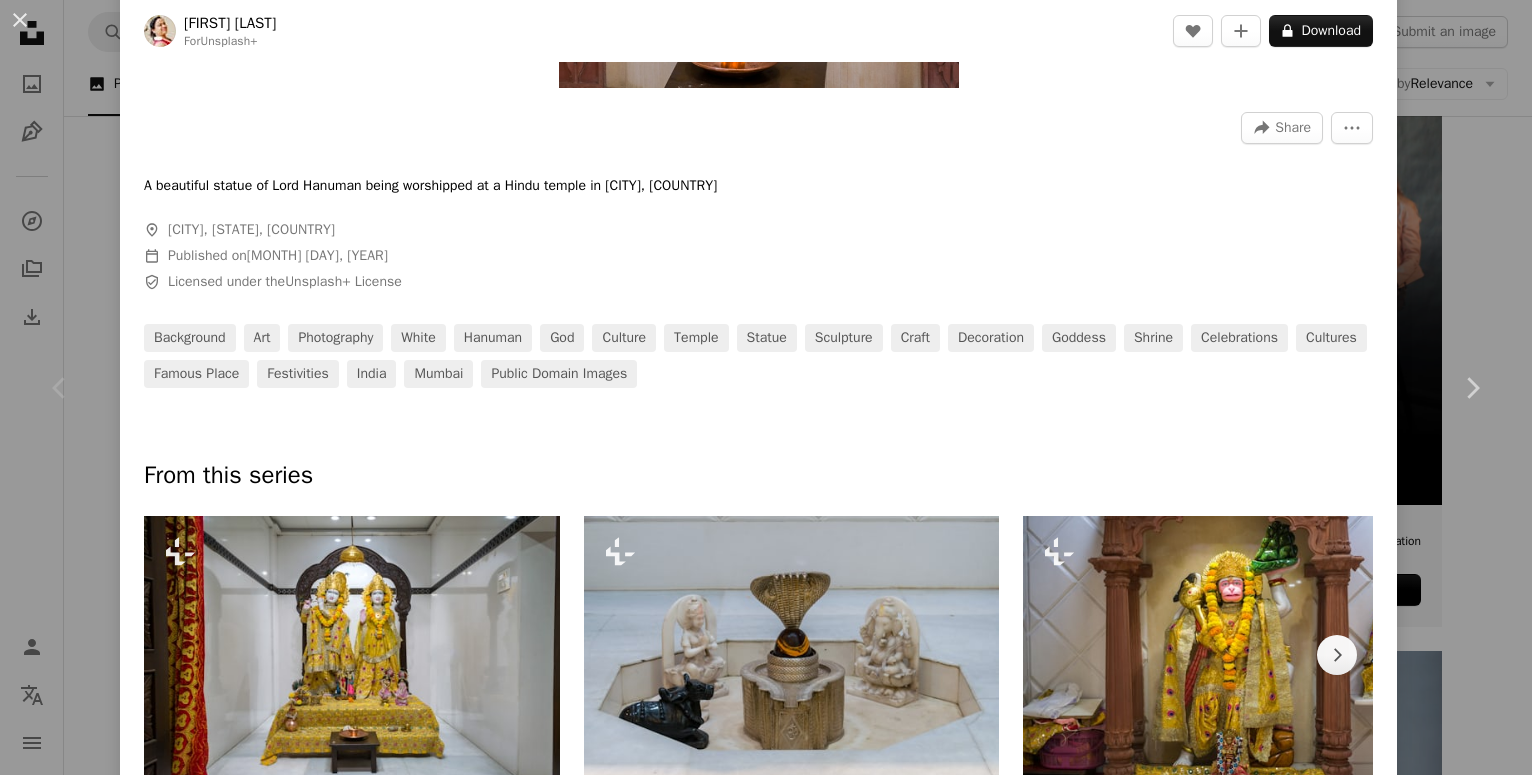 scroll, scrollTop: 0, scrollLeft: 0, axis: both 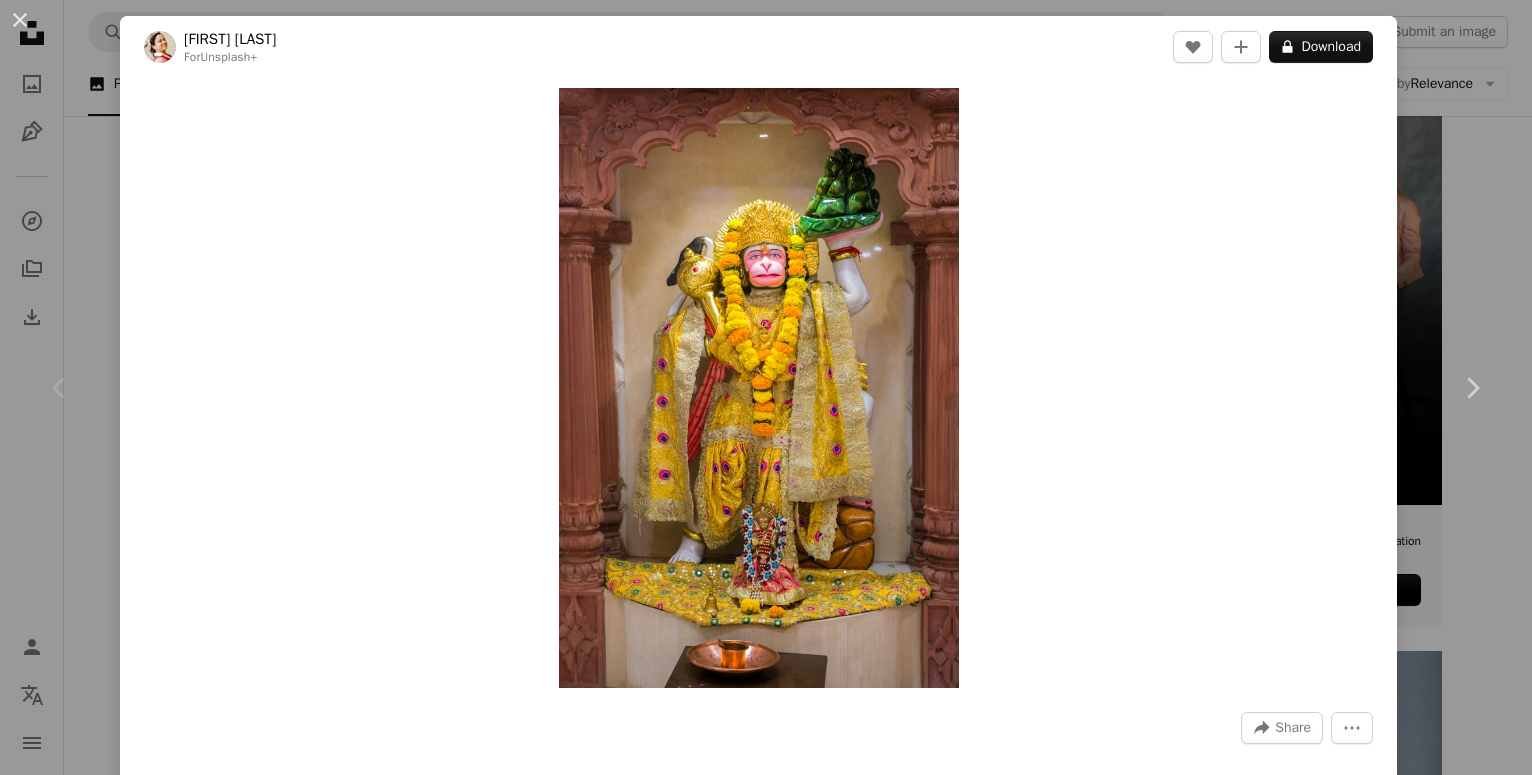 click on "Zoom in" at bounding box center [758, 388] 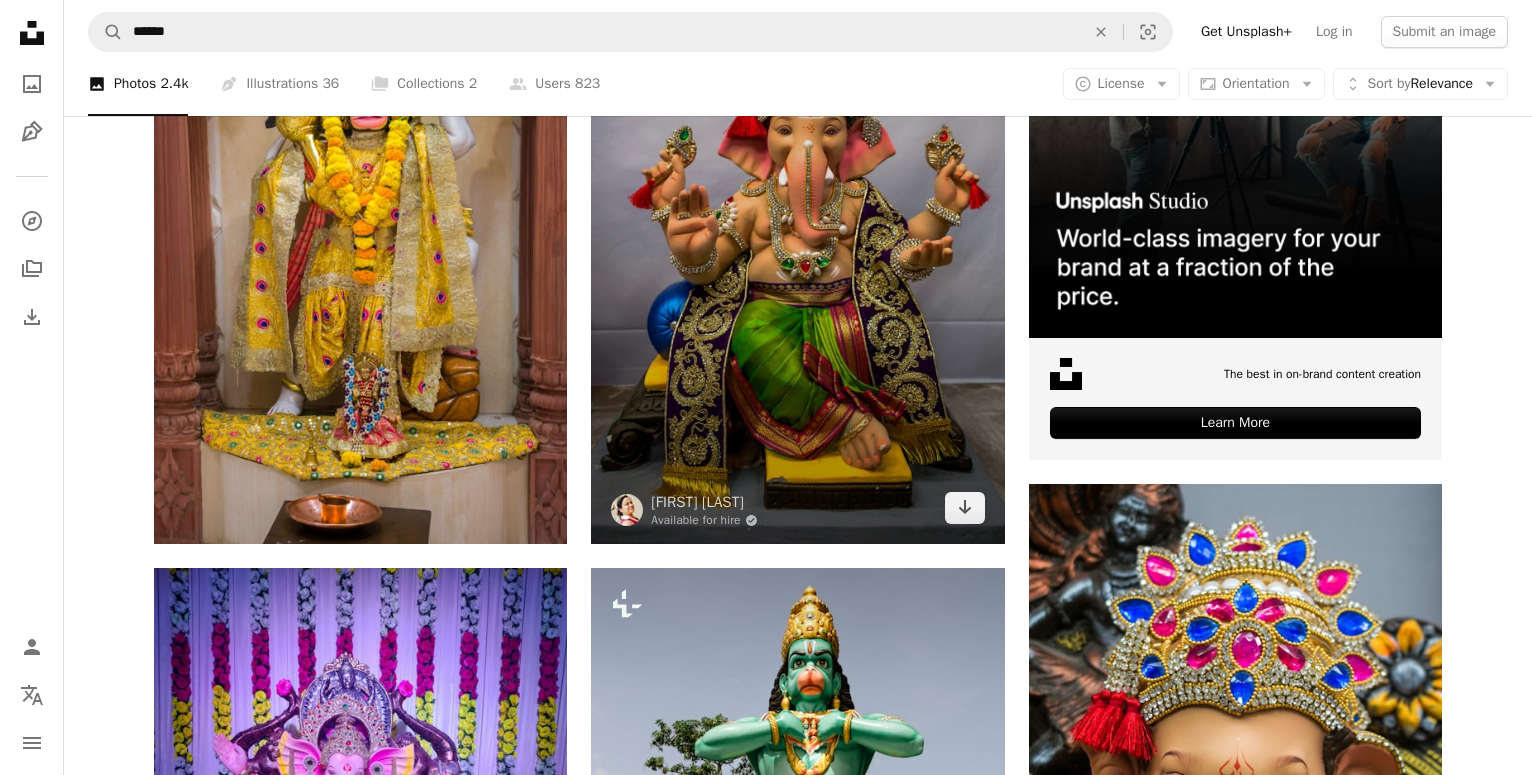 scroll, scrollTop: 510, scrollLeft: 0, axis: vertical 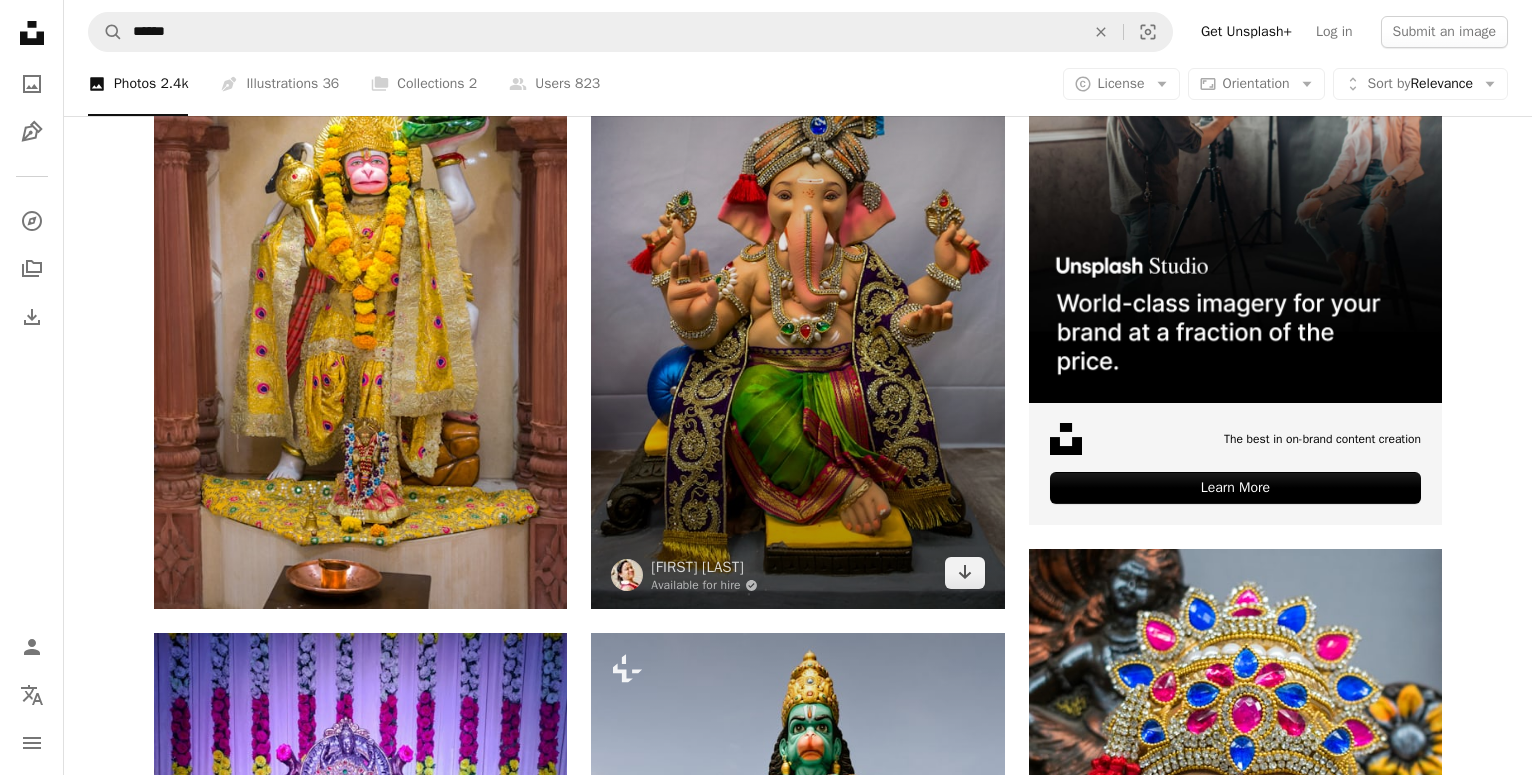 click at bounding box center (797, 299) 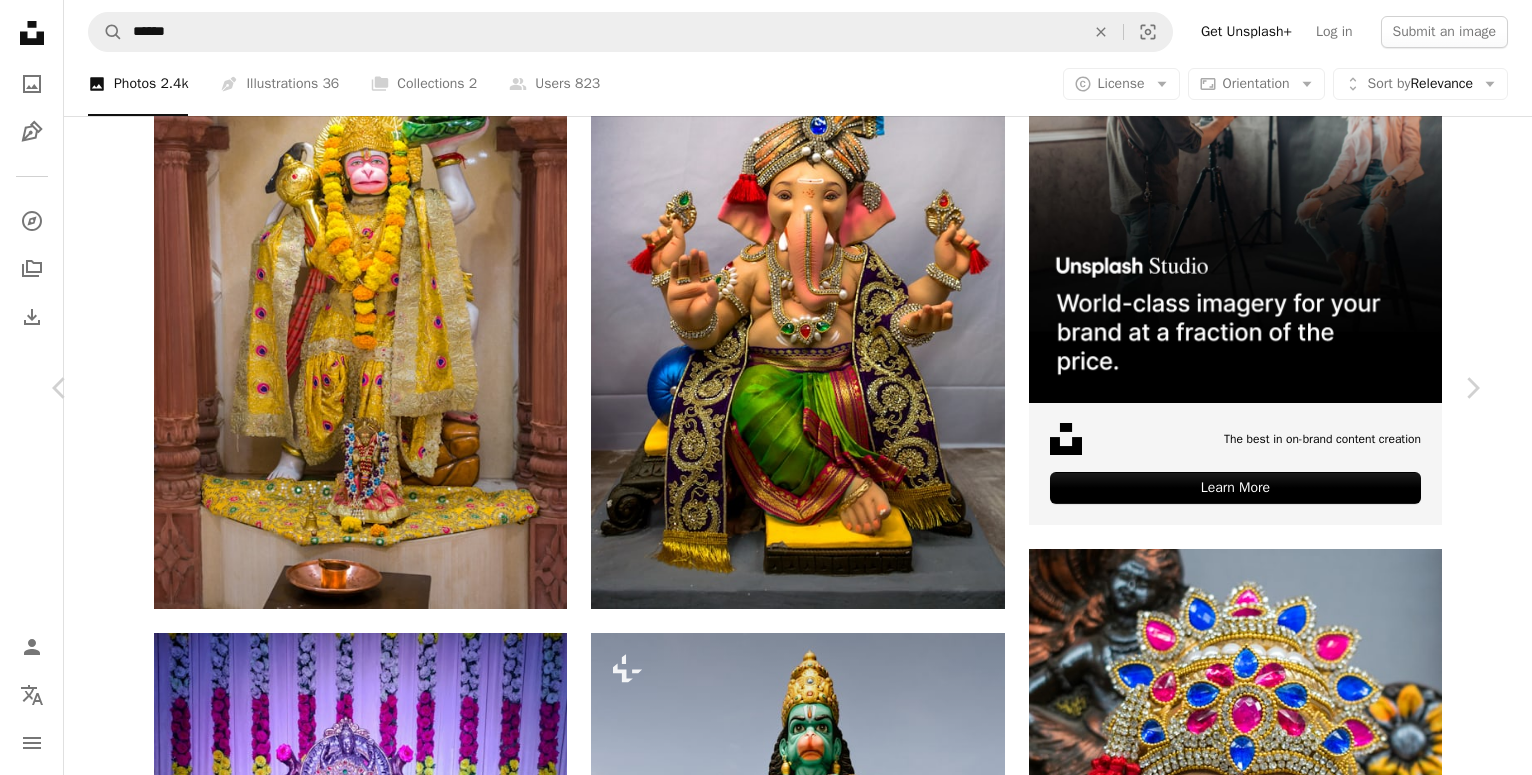 click on "Download free" at bounding box center [1283, 4903] 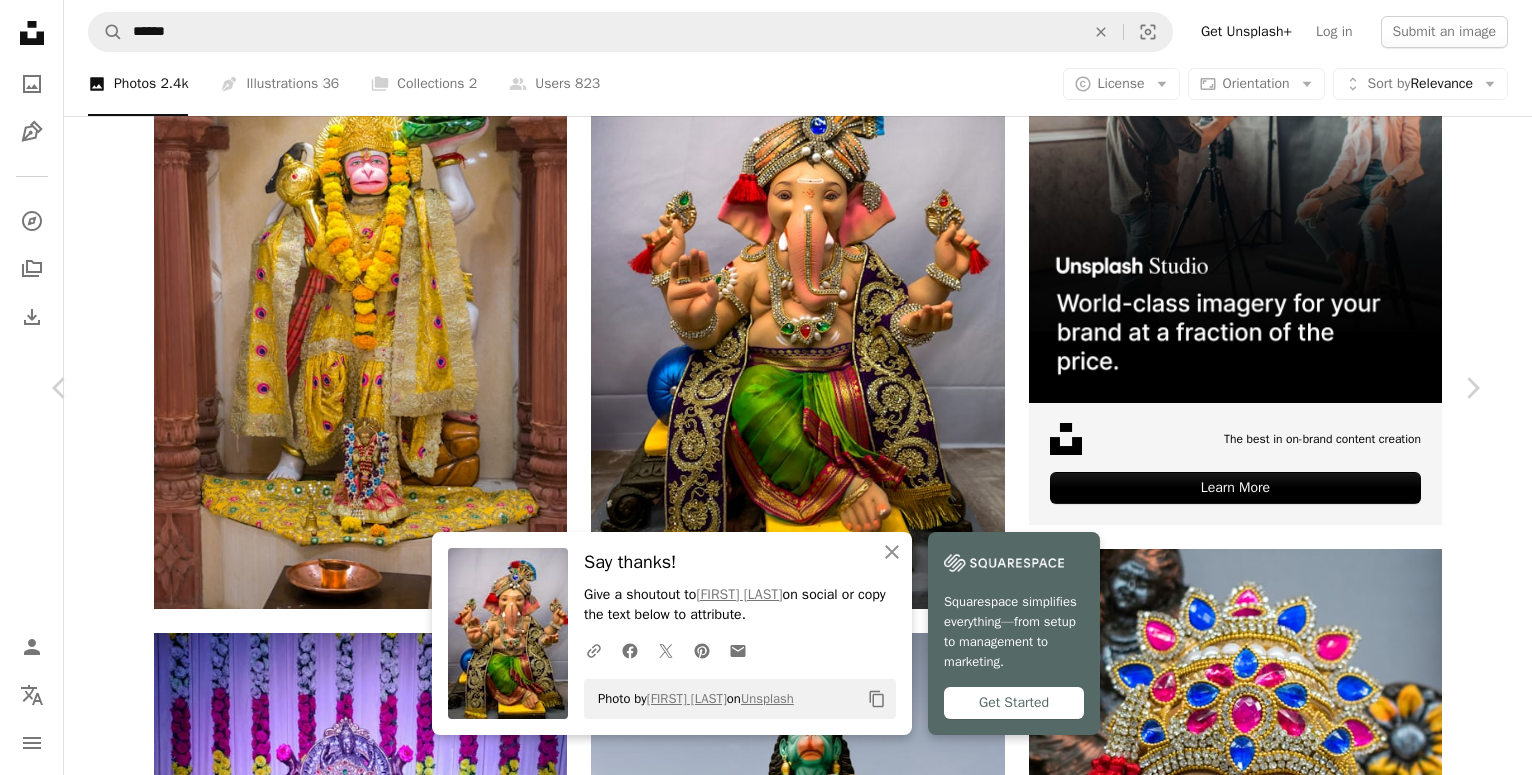 click at bounding box center (508, 633) 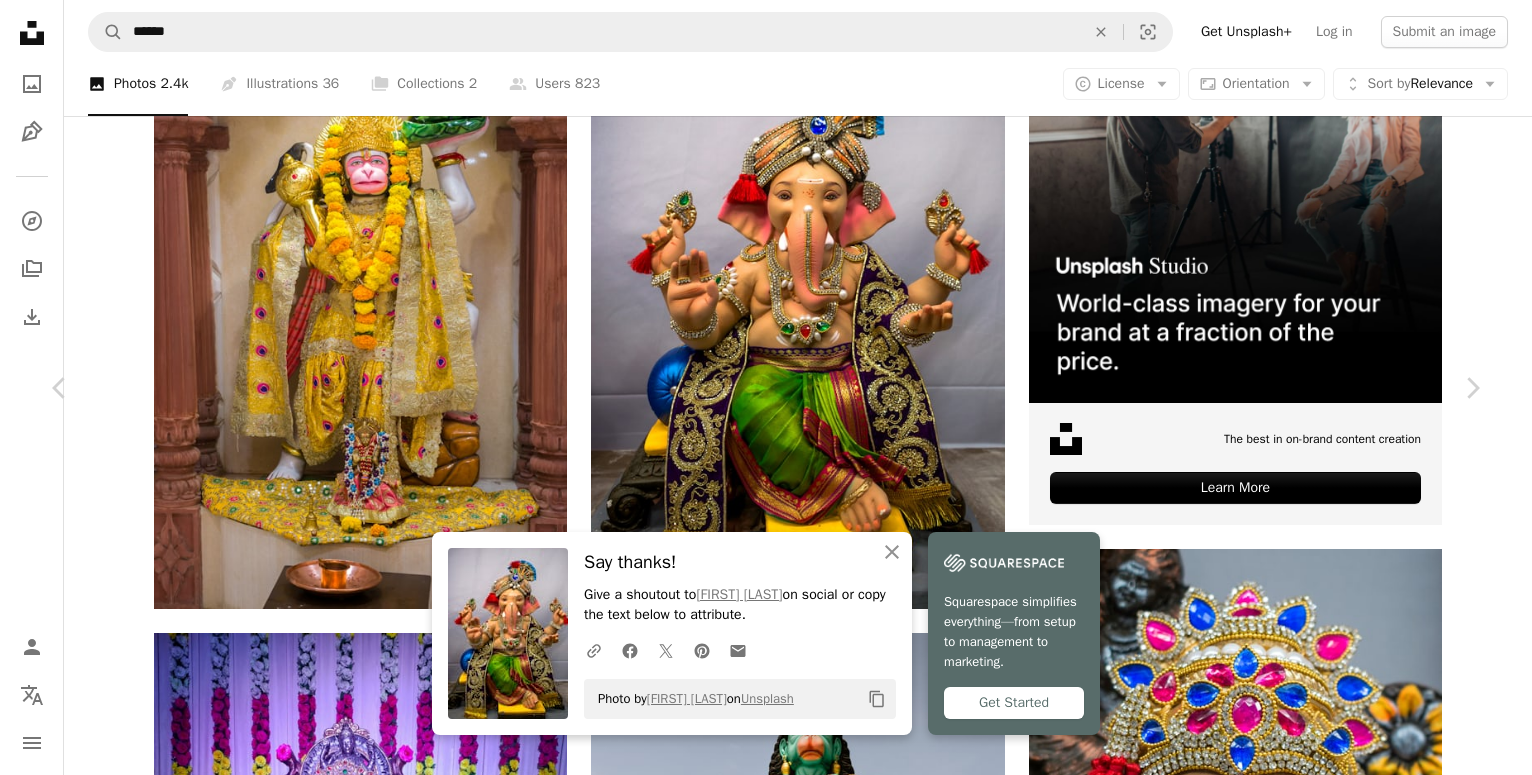 click on "Get Started" at bounding box center (1014, 703) 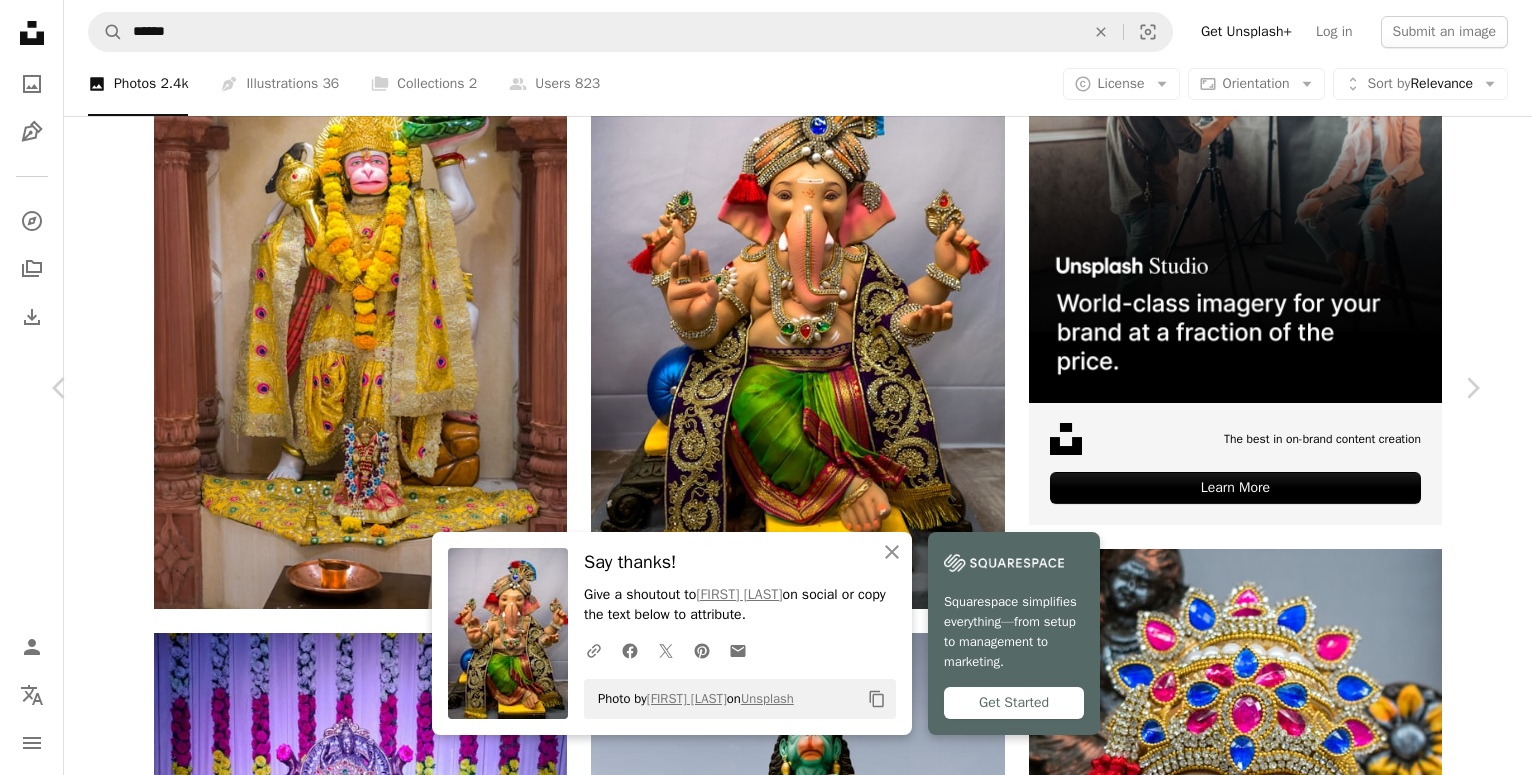 click on "Zoom in" at bounding box center [758, 5244] 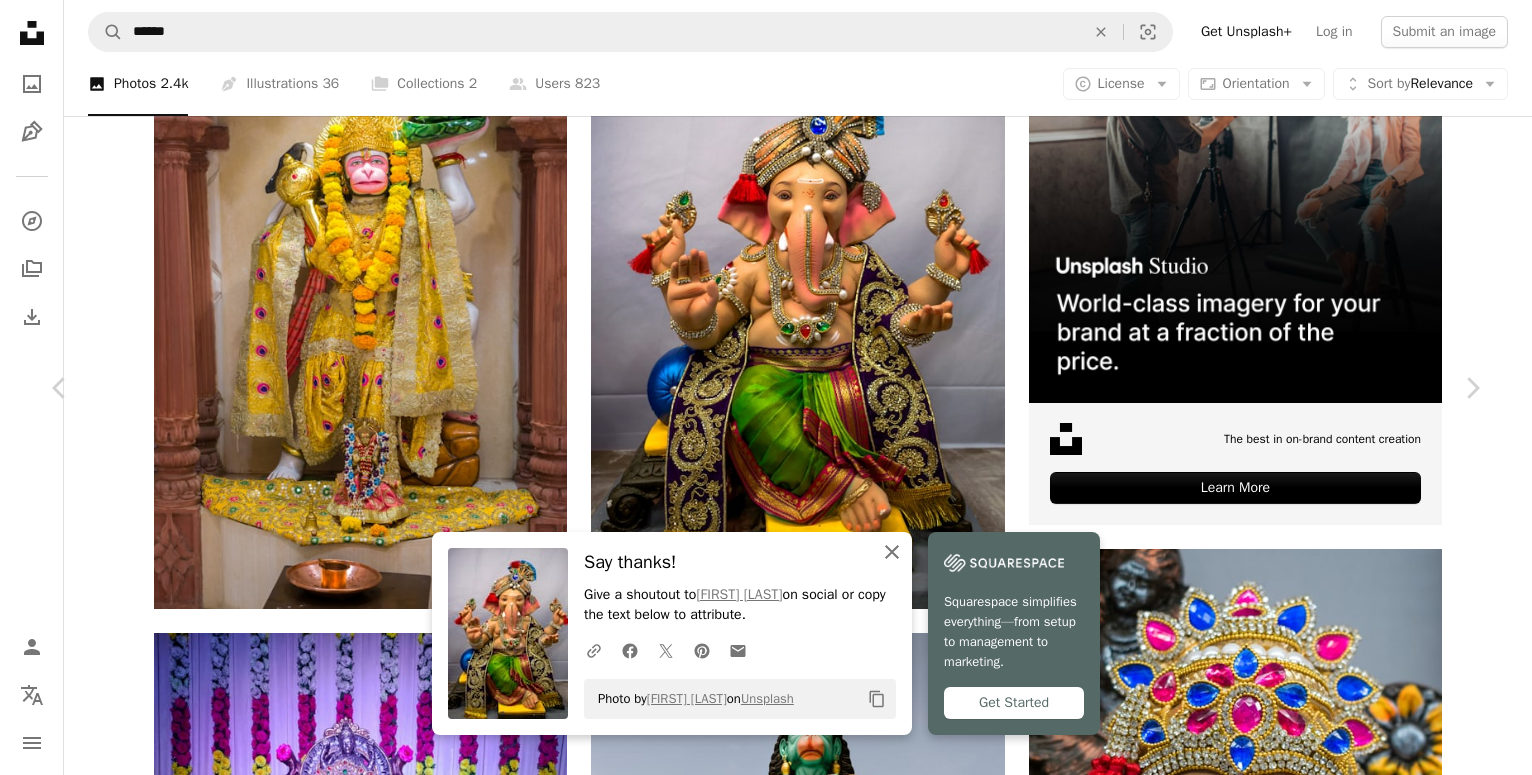 click on "An X shape" 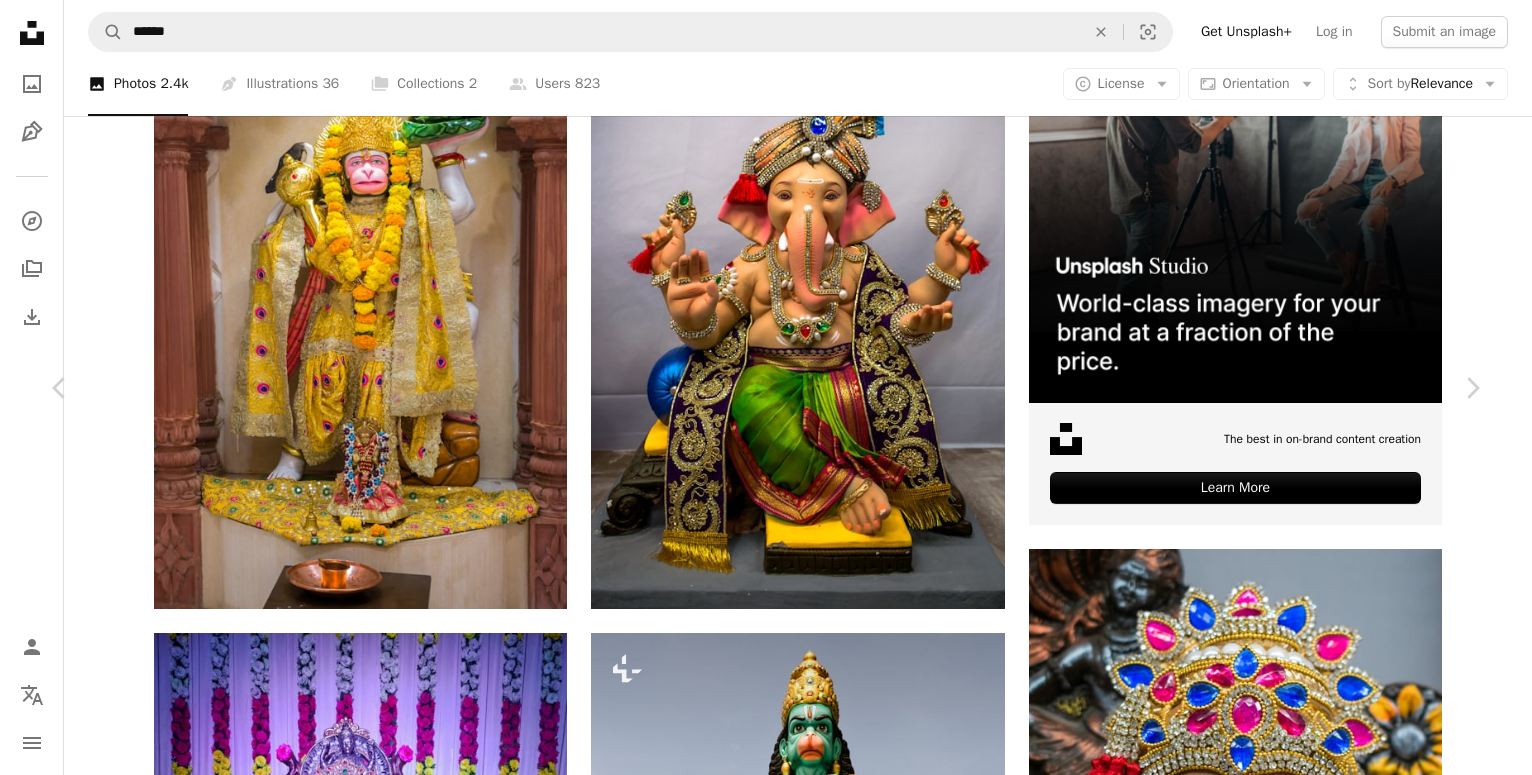 scroll, scrollTop: 0, scrollLeft: 0, axis: both 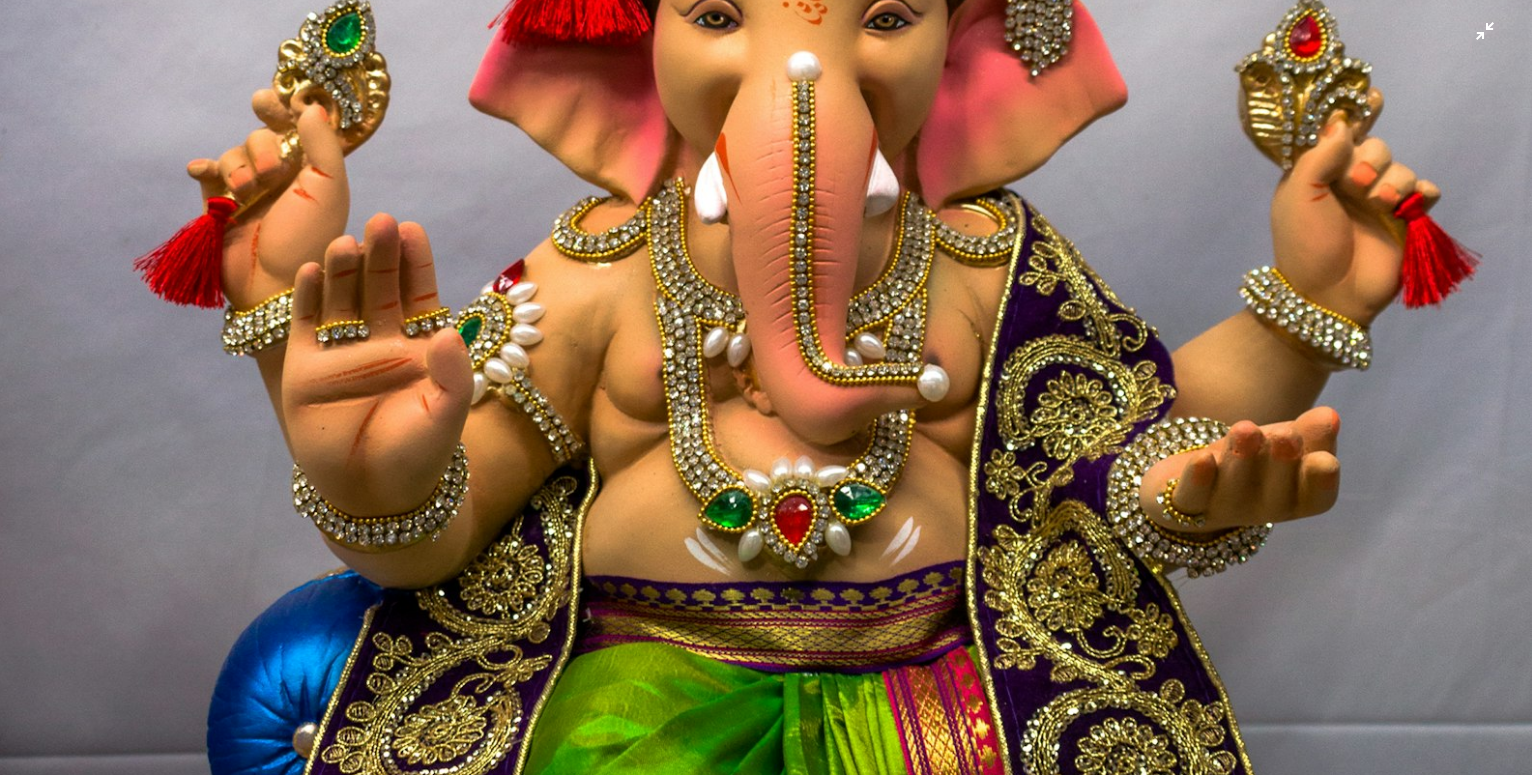 click at bounding box center (766, 399) 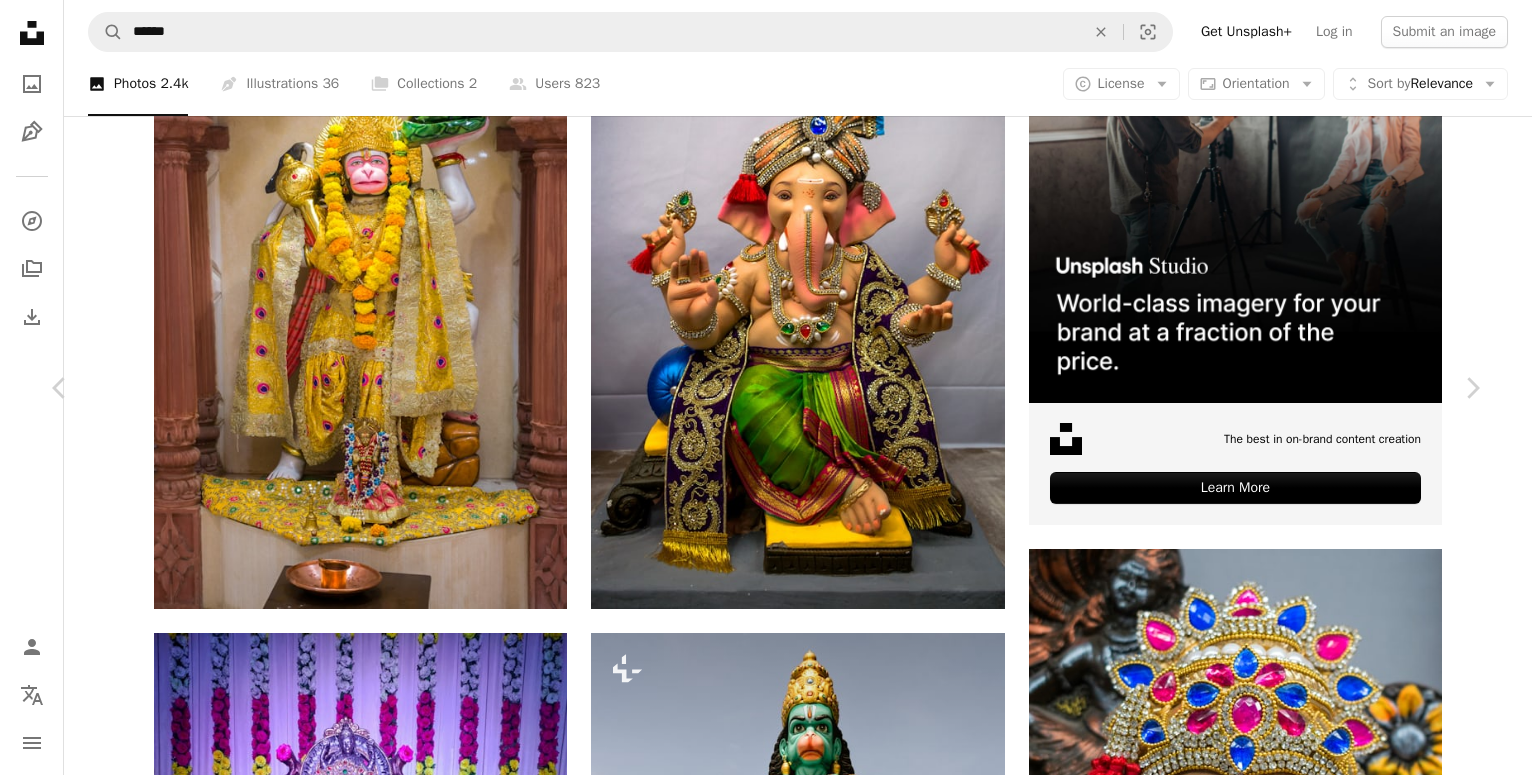 click on "Zoom in" at bounding box center [758, 5244] 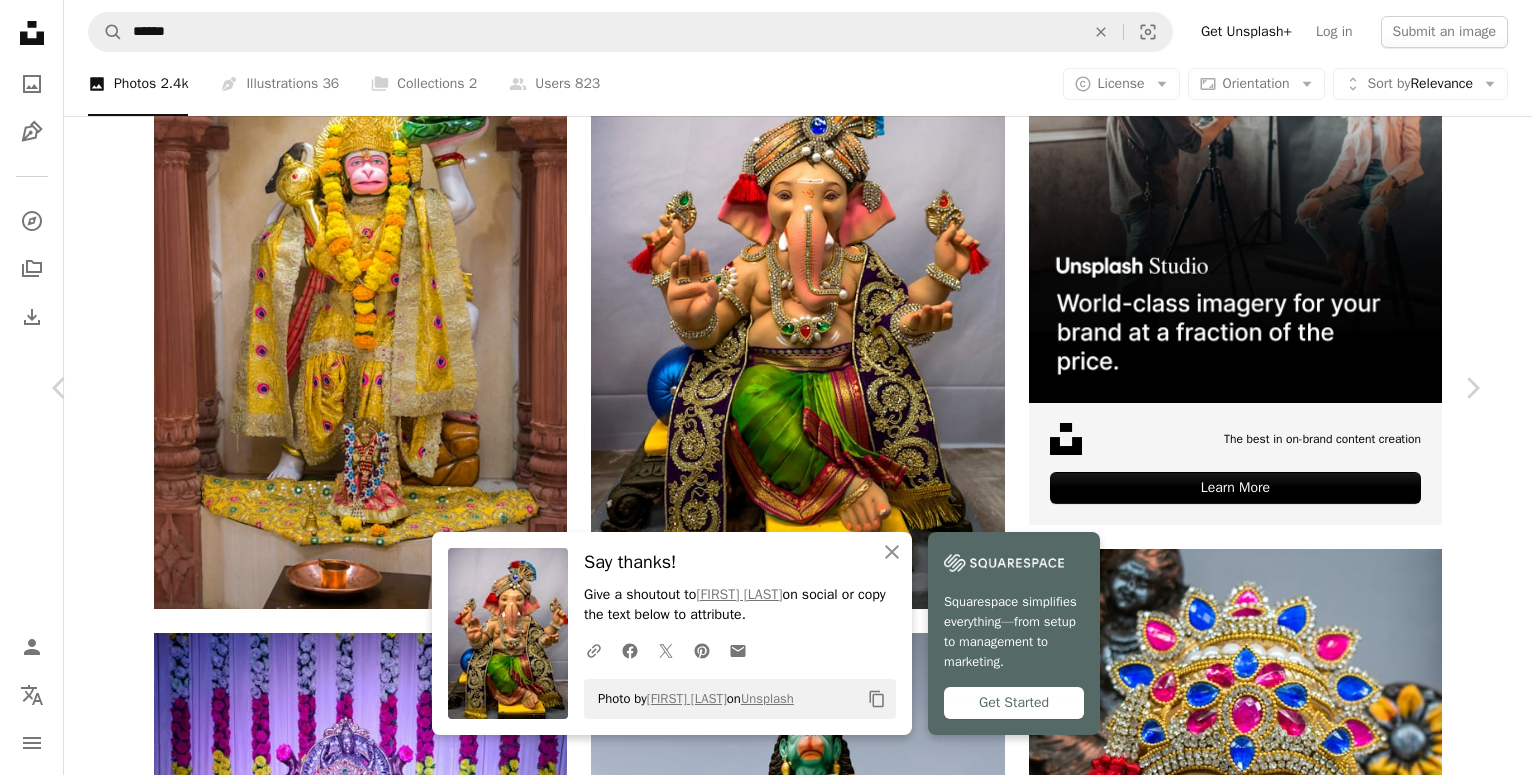 click on "Zoom in" at bounding box center (758, 5244) 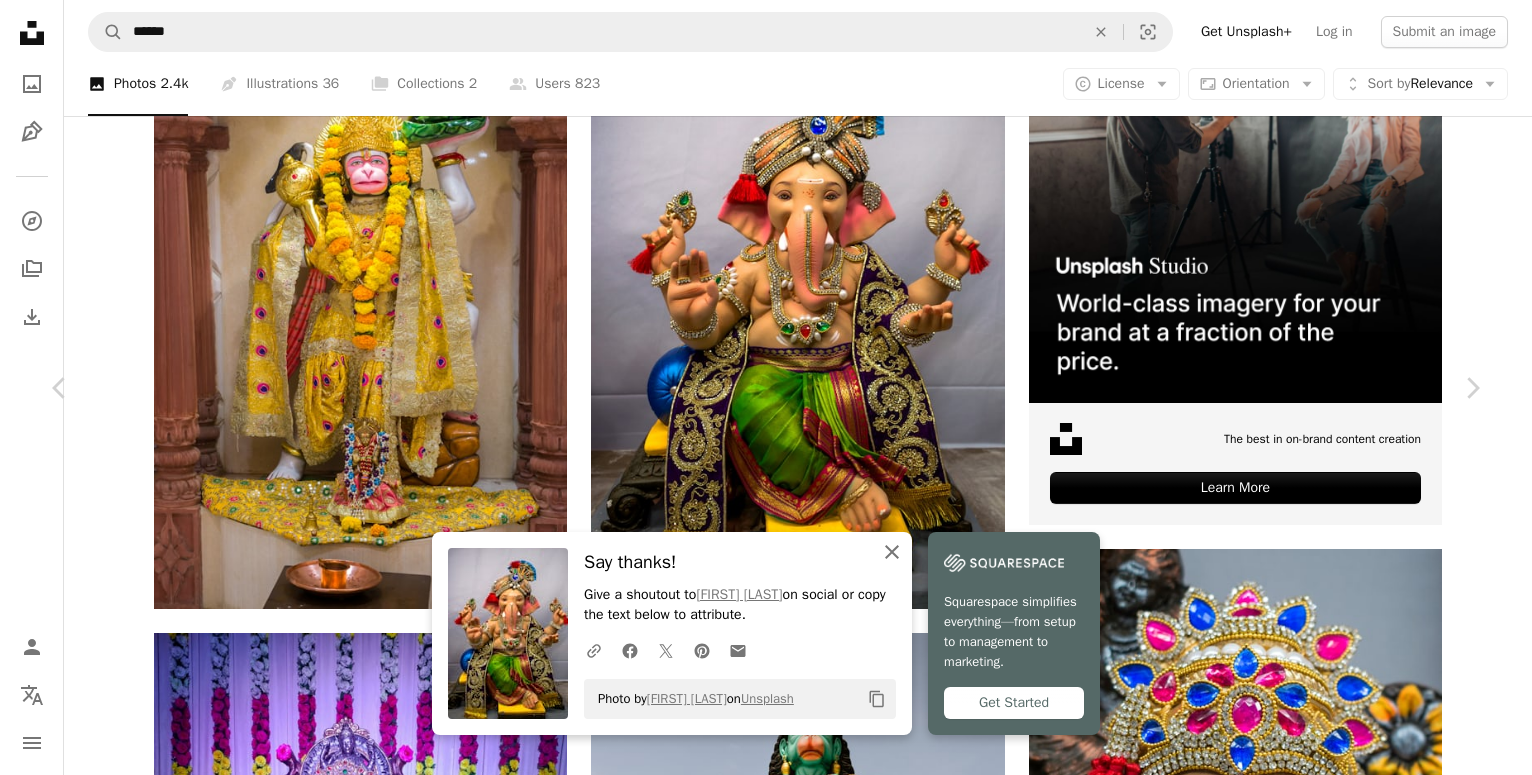 click on "An X shape" 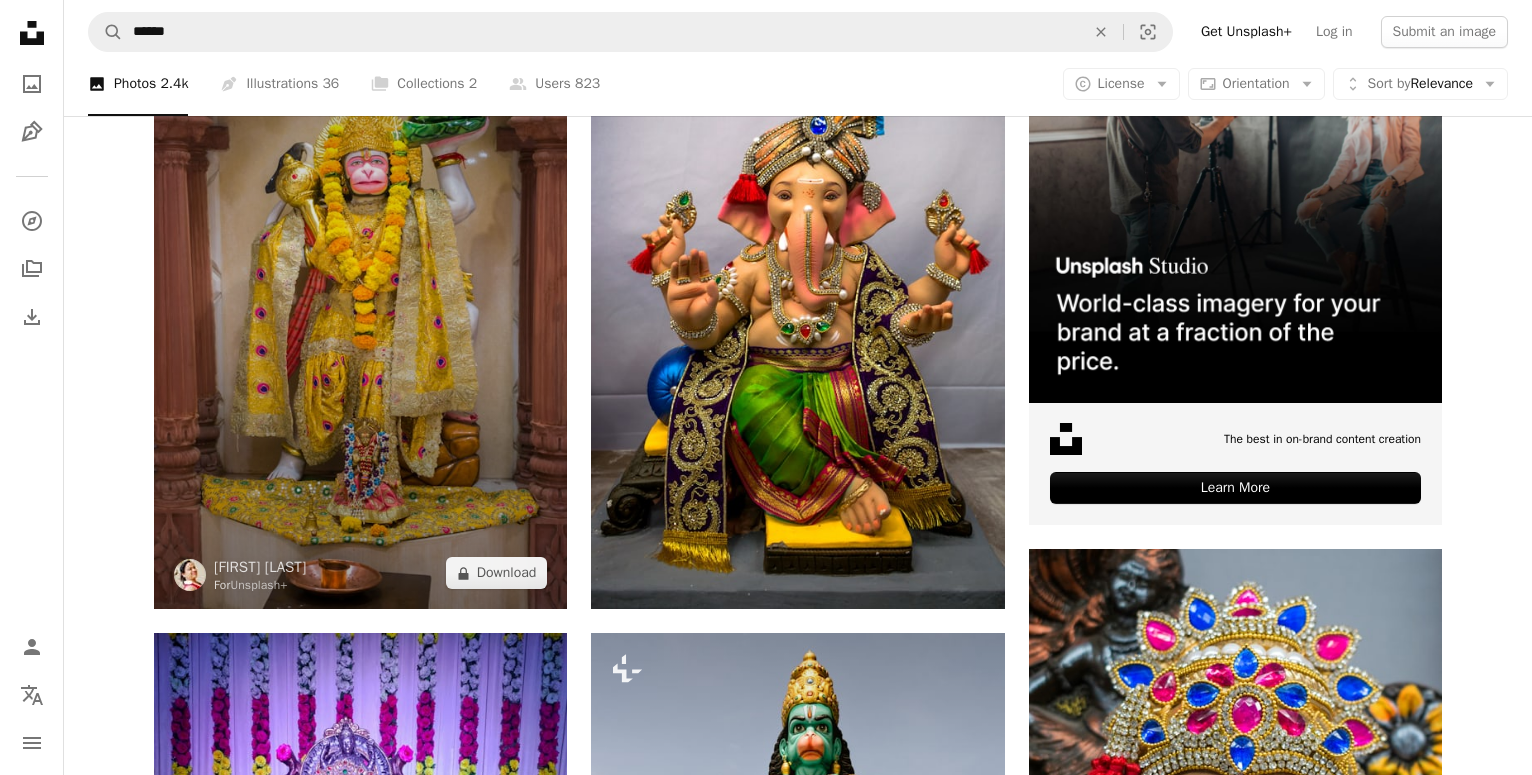 click at bounding box center (360, 299) 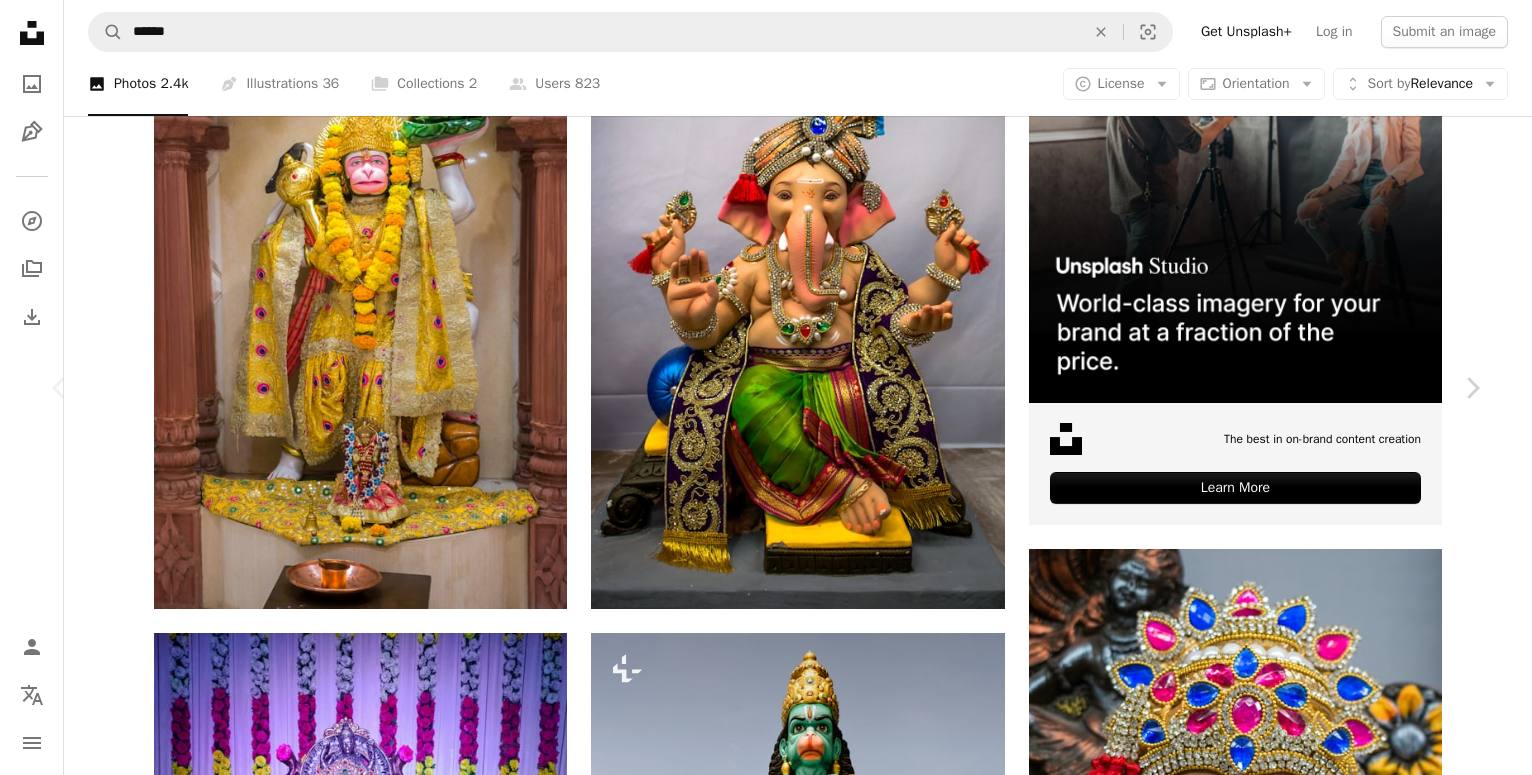 click at bounding box center (759, 5244) 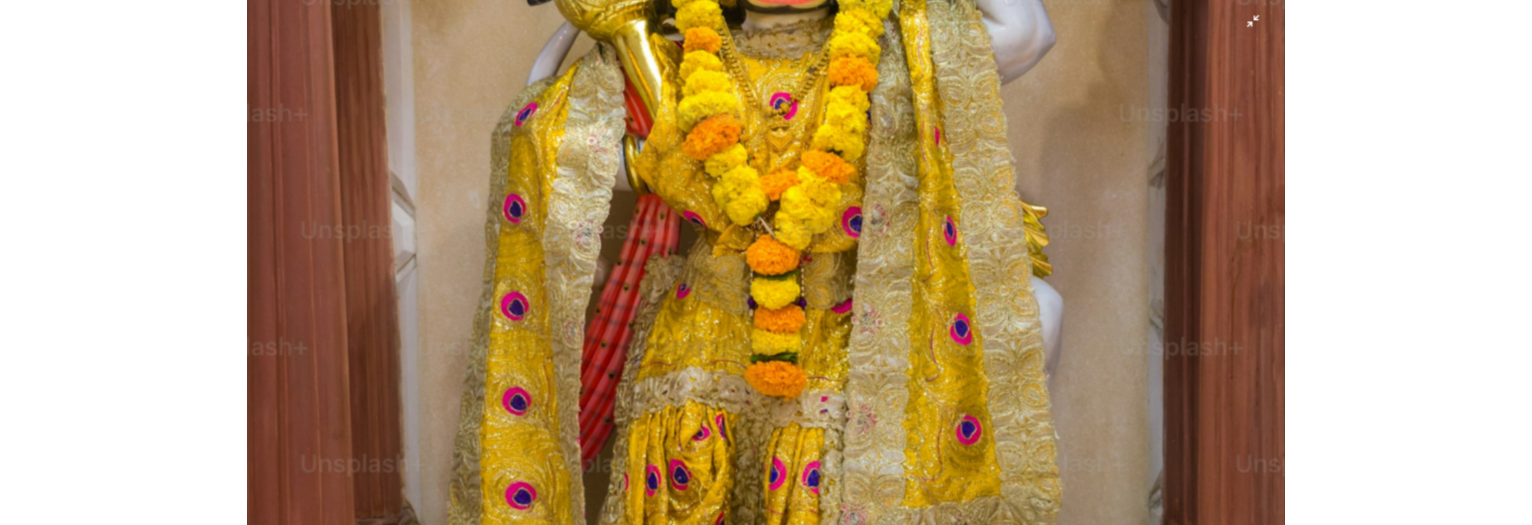 scroll, scrollTop: 990, scrollLeft: 0, axis: vertical 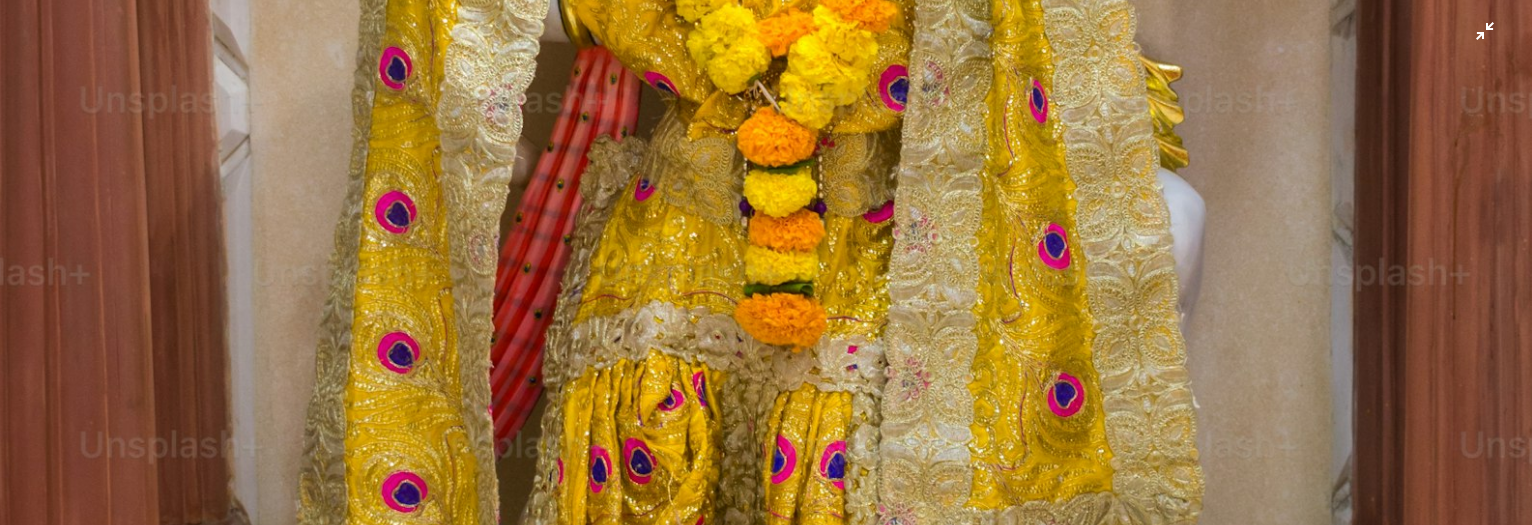 click at bounding box center (766, 159) 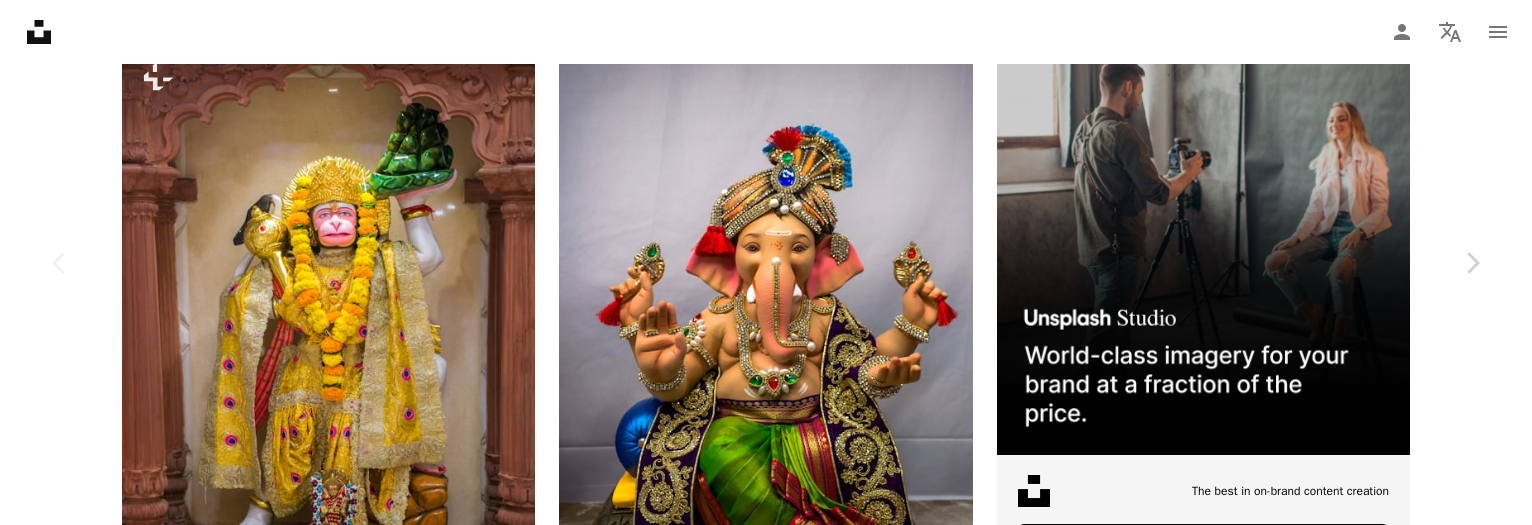 click at bounding box center [758, 5286] 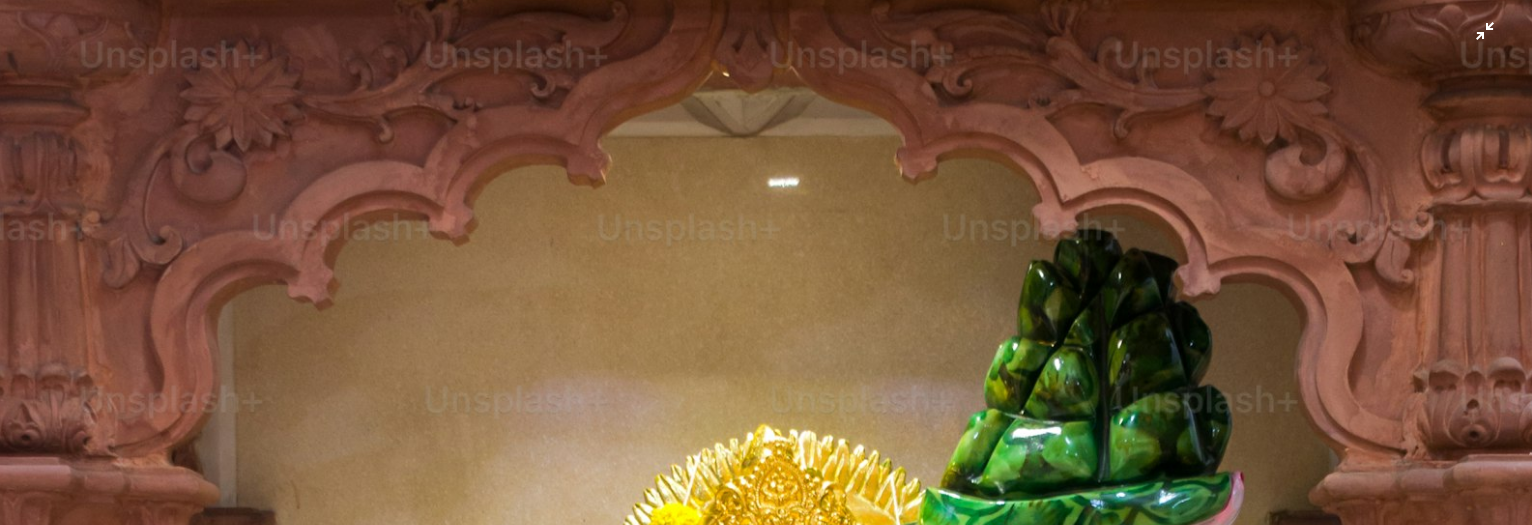 scroll, scrollTop: 875, scrollLeft: 0, axis: vertical 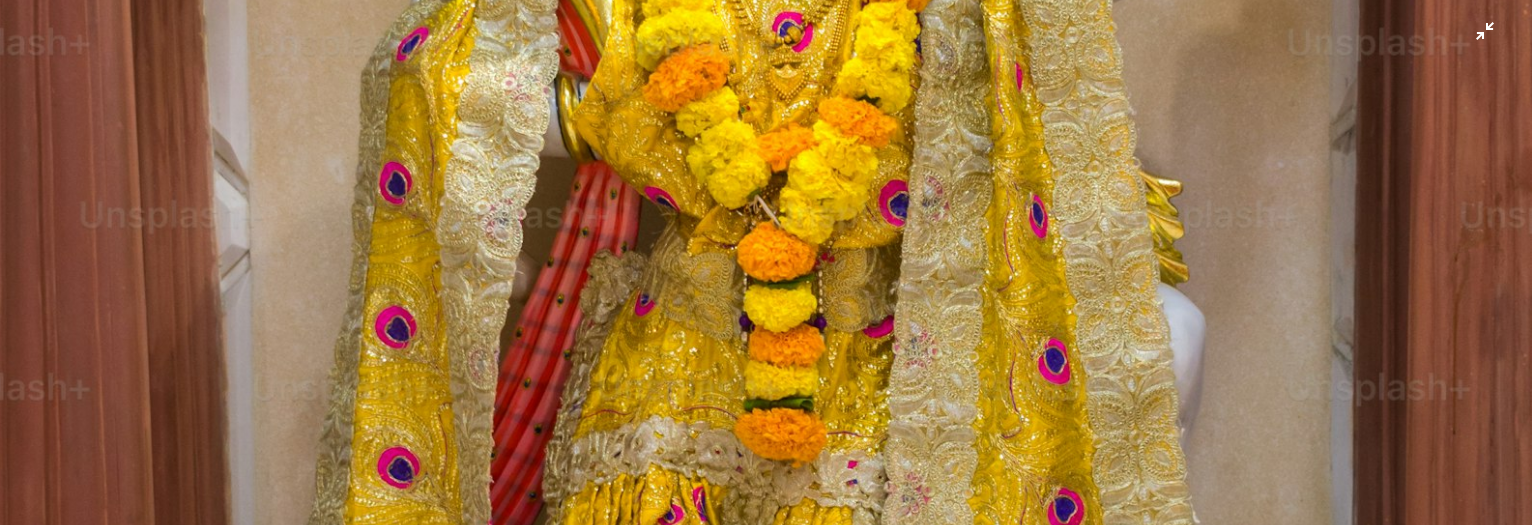 click at bounding box center (766, 274) 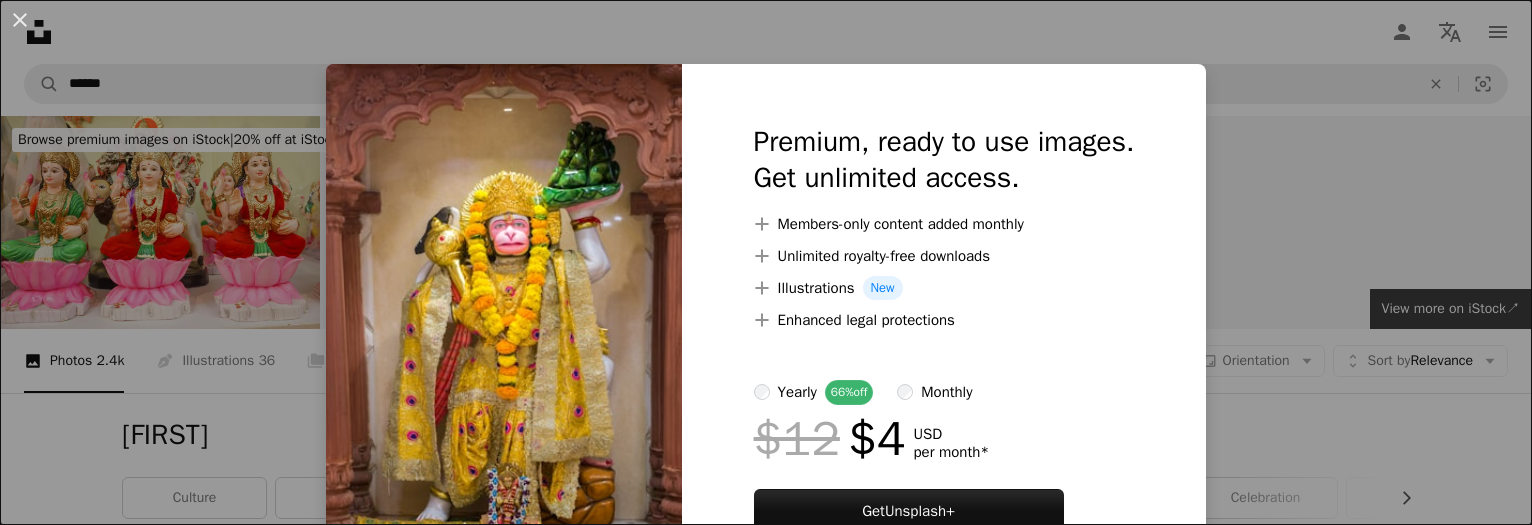 scroll, scrollTop: 816, scrollLeft: 0, axis: vertical 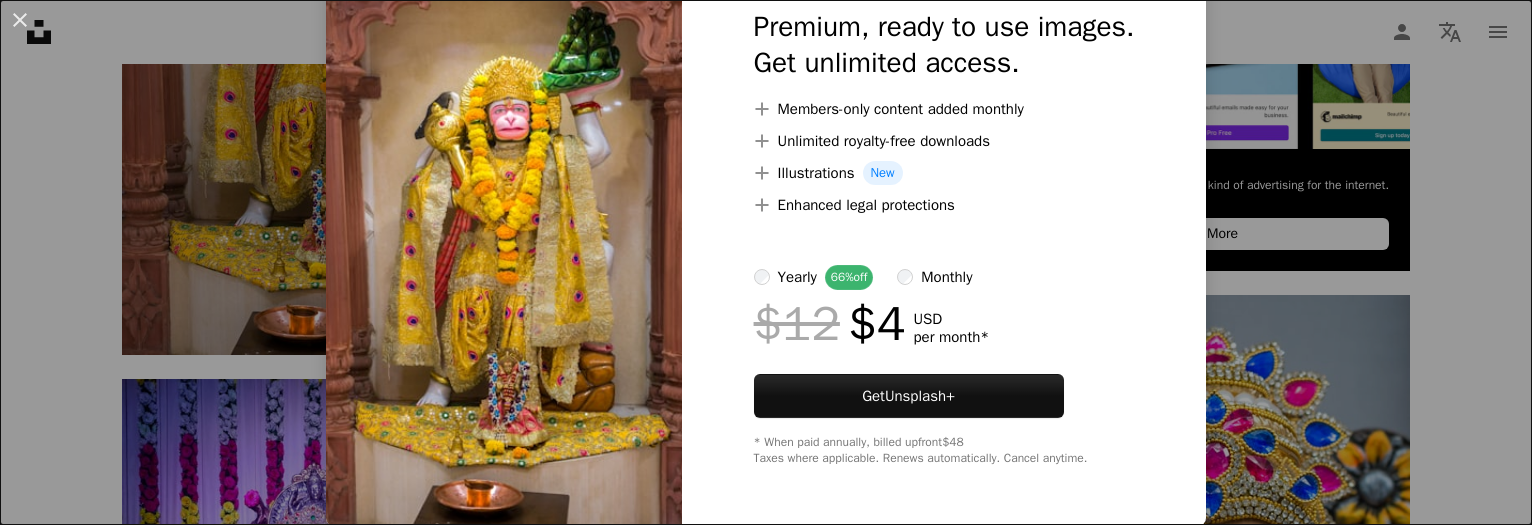 click on "An X shape Premium, ready to use images. Get unlimited access. A plus sign Members-only content added monthly A plus sign Unlimited royalty-free downloads A plus sign Illustrations  New A plus sign Enhanced legal protections yearly 66%  off monthly $12   $4 USD per month * Get  Unsplash+ * When paid annually, billed upfront  $48 Taxes where applicable. Renews automatically. Cancel anytime." at bounding box center [766, 262] 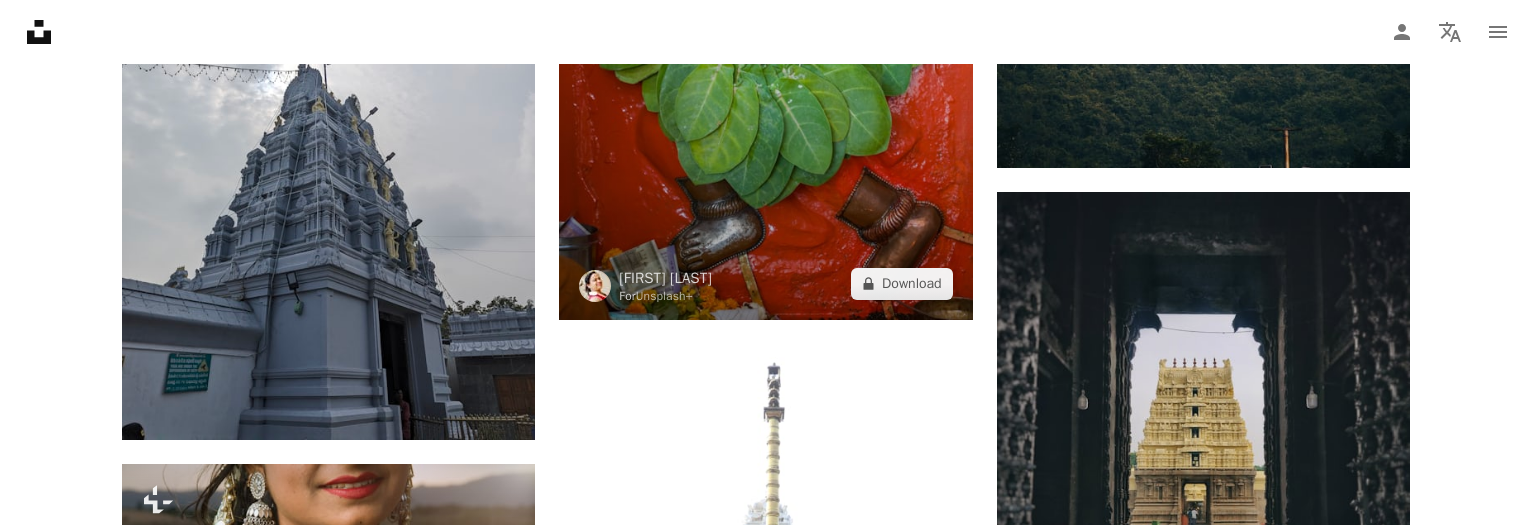 scroll, scrollTop: 2142, scrollLeft: 0, axis: vertical 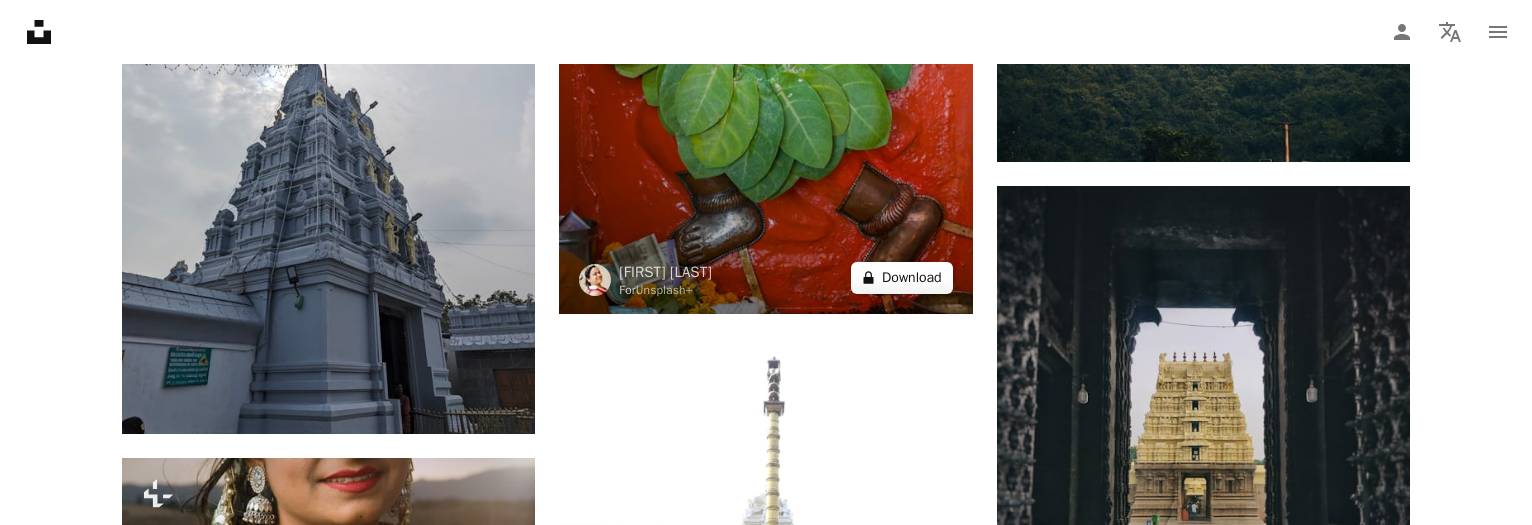 click on "A lock Download" at bounding box center [902, 278] 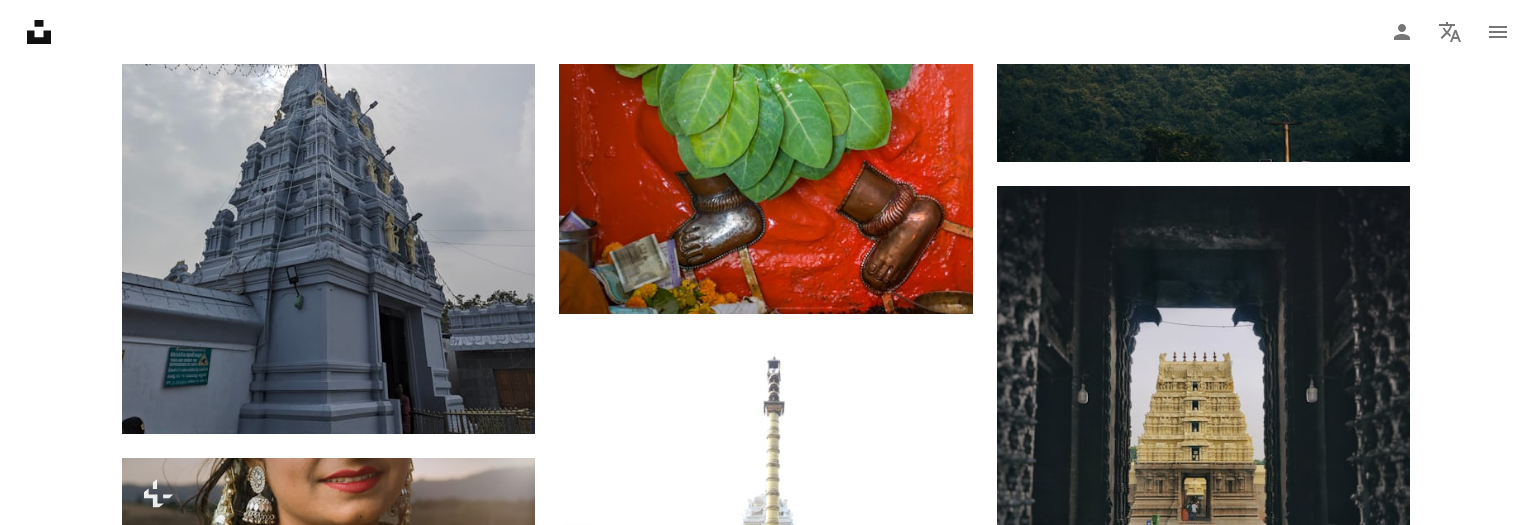 click on "An X shape Premium, ready to use images. Get unlimited access. A plus sign Members-only content added monthly A plus sign Unlimited royalty-free downloads A plus sign Illustrations  New A plus sign Enhanced legal protections yearly 66%  off monthly $12   $4 USD per month * Get  Unsplash+ * When paid annually, billed upfront  $48 Taxes where applicable. Renews automatically. Cancel anytime." at bounding box center [766, 3538] 